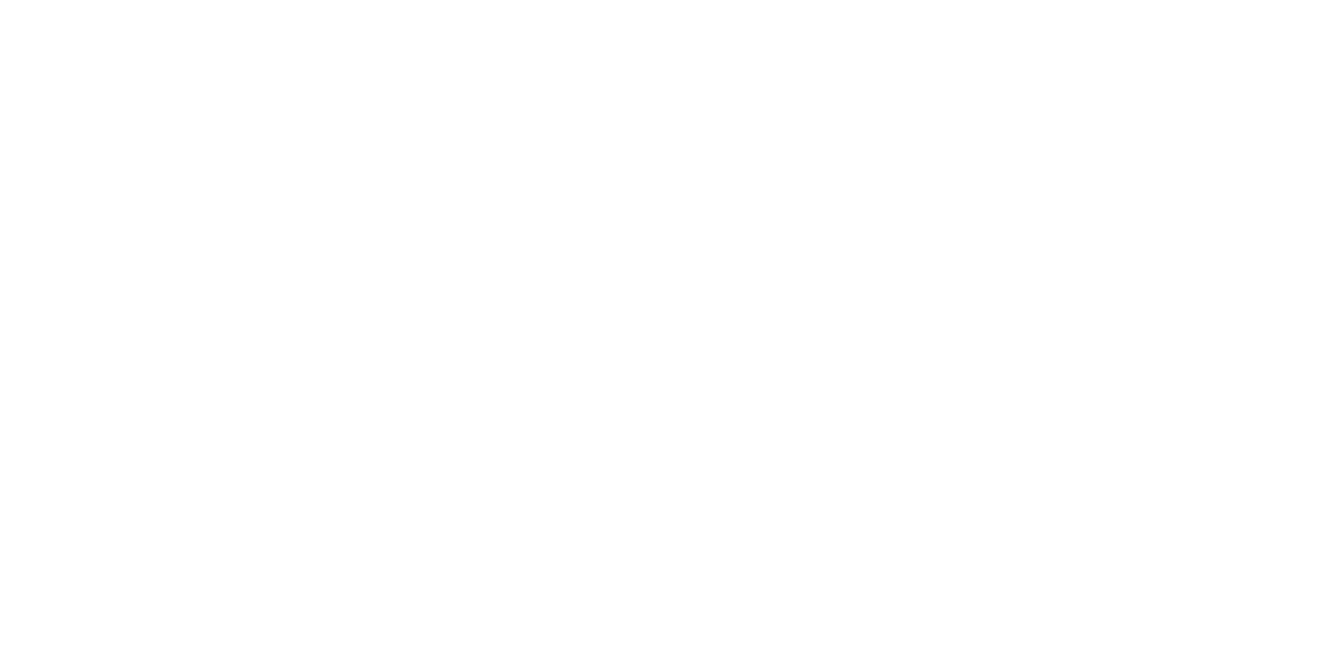 scroll, scrollTop: 0, scrollLeft: 0, axis: both 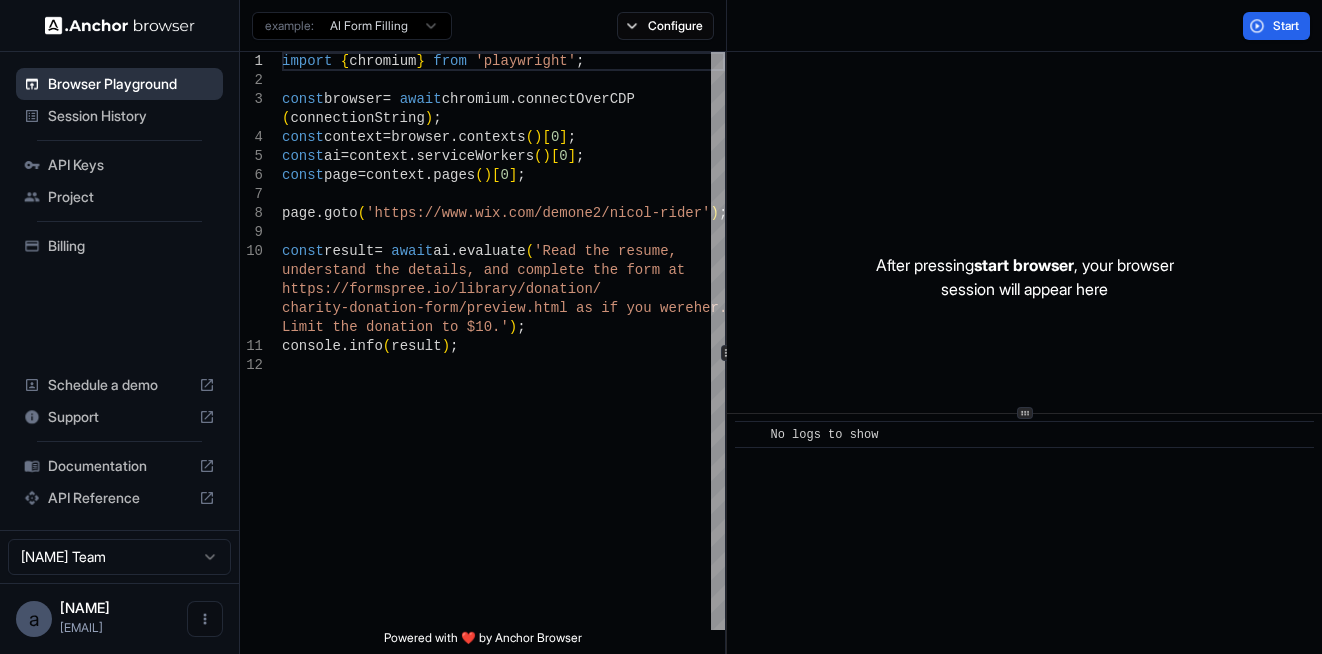 click on "Browser Playground" at bounding box center [131, 84] 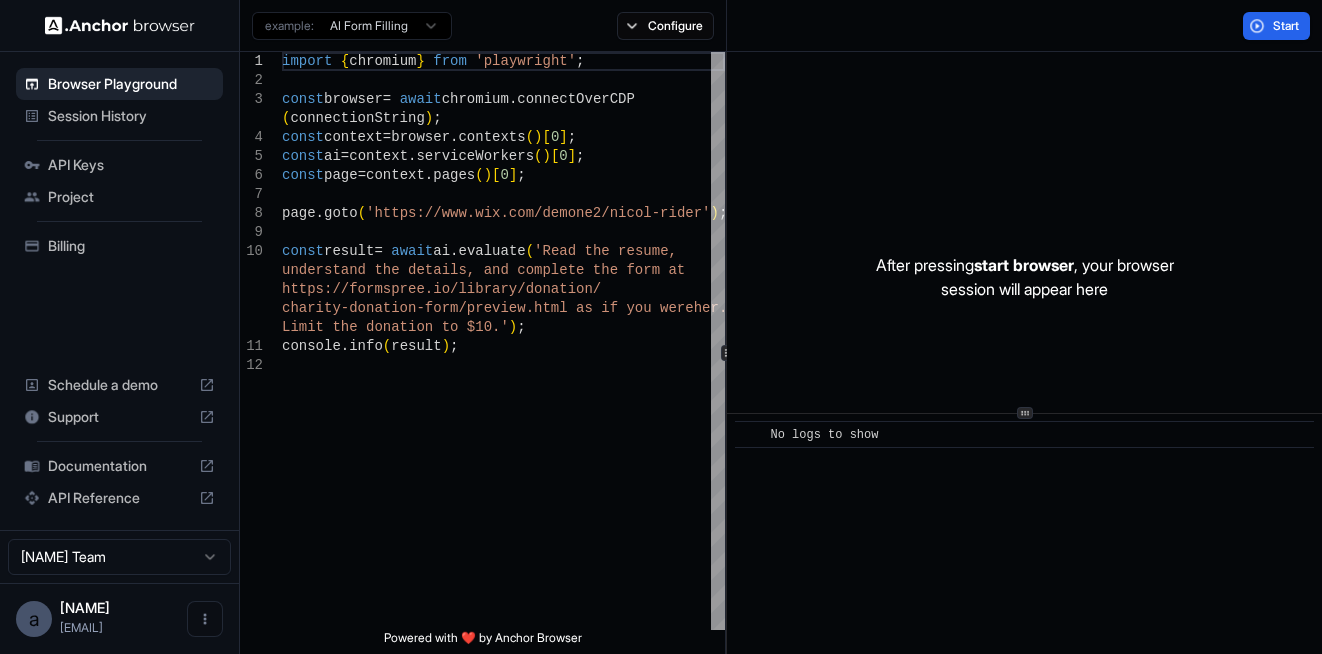 click on "Session History" at bounding box center [119, 116] 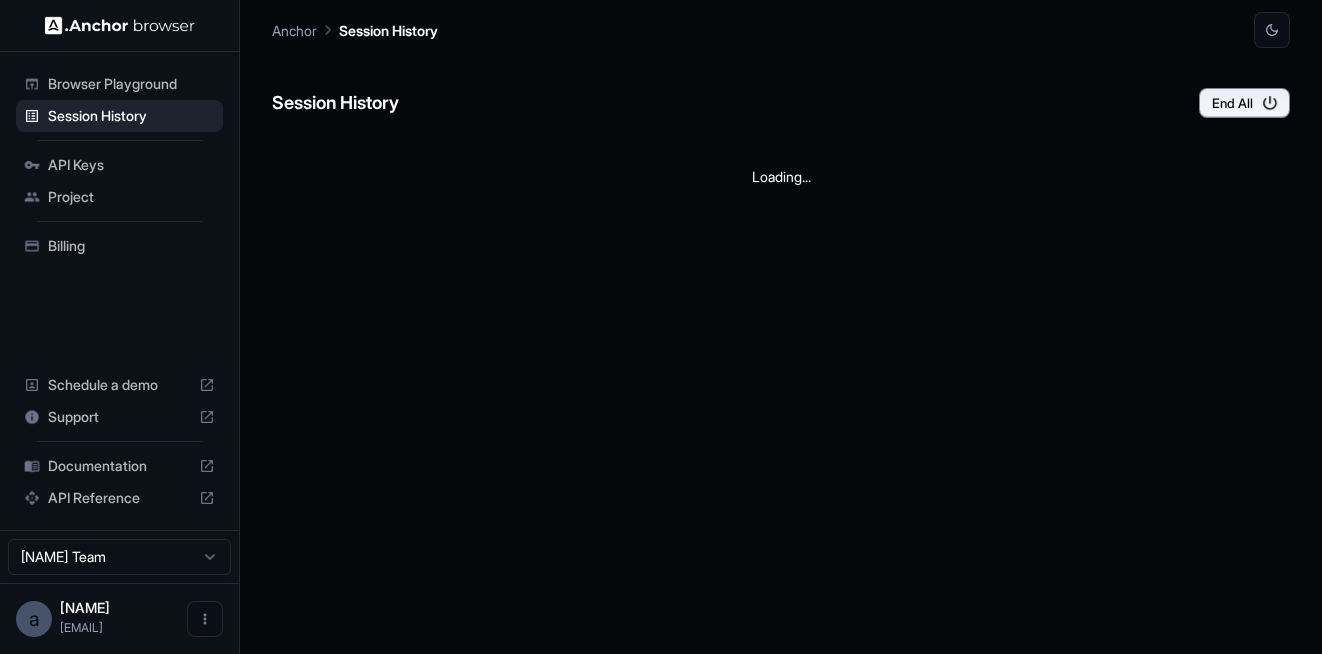 click on "API Keys" at bounding box center [131, 165] 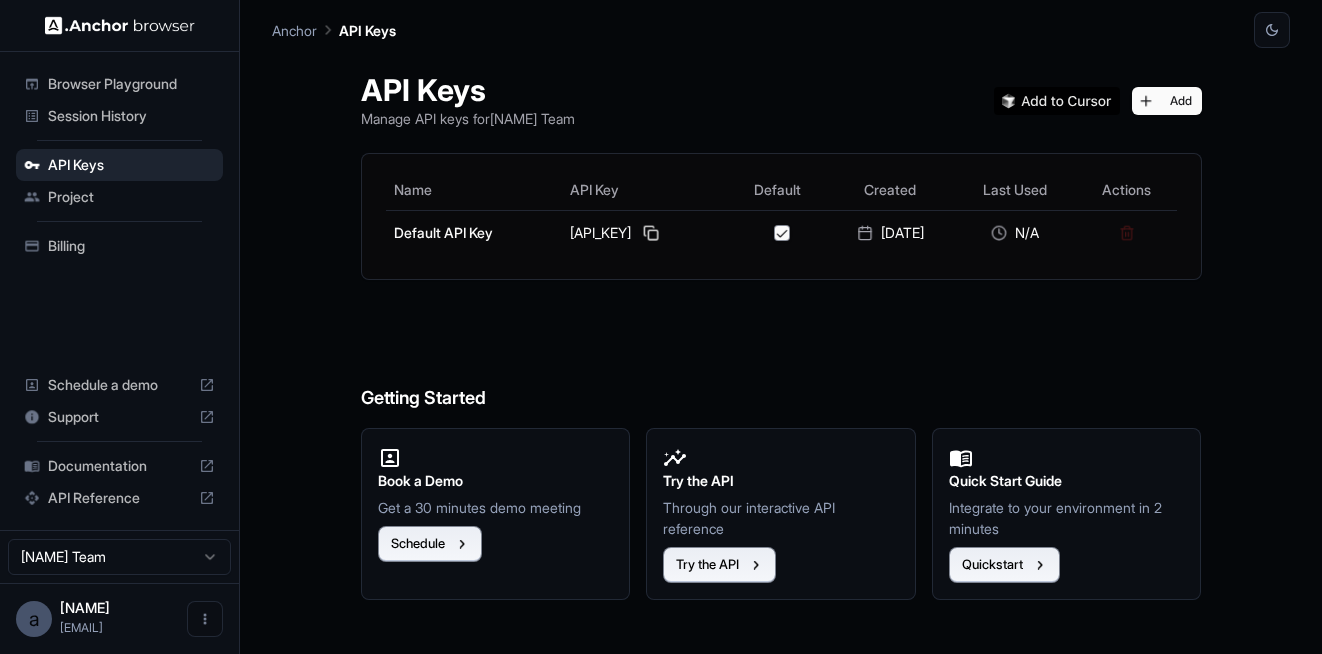 click on "Project" at bounding box center [131, 197] 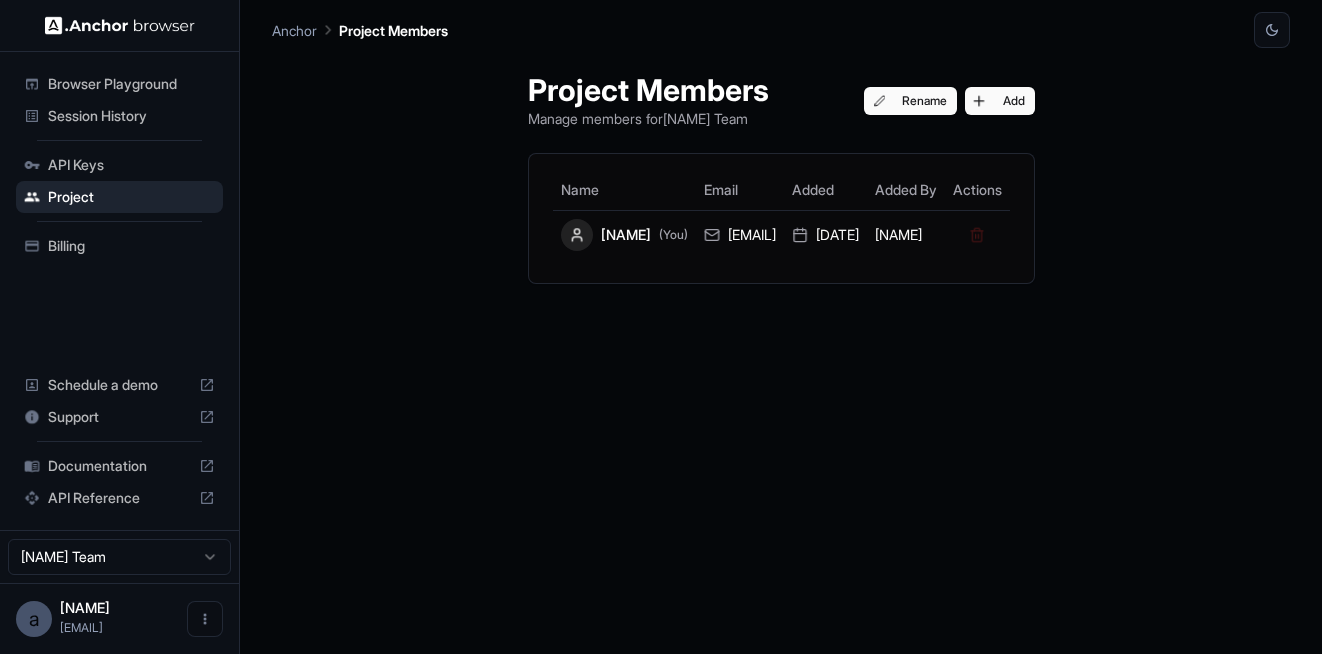 click on "Browser Playground Session History API Keys Project Billing" at bounding box center (119, 165) 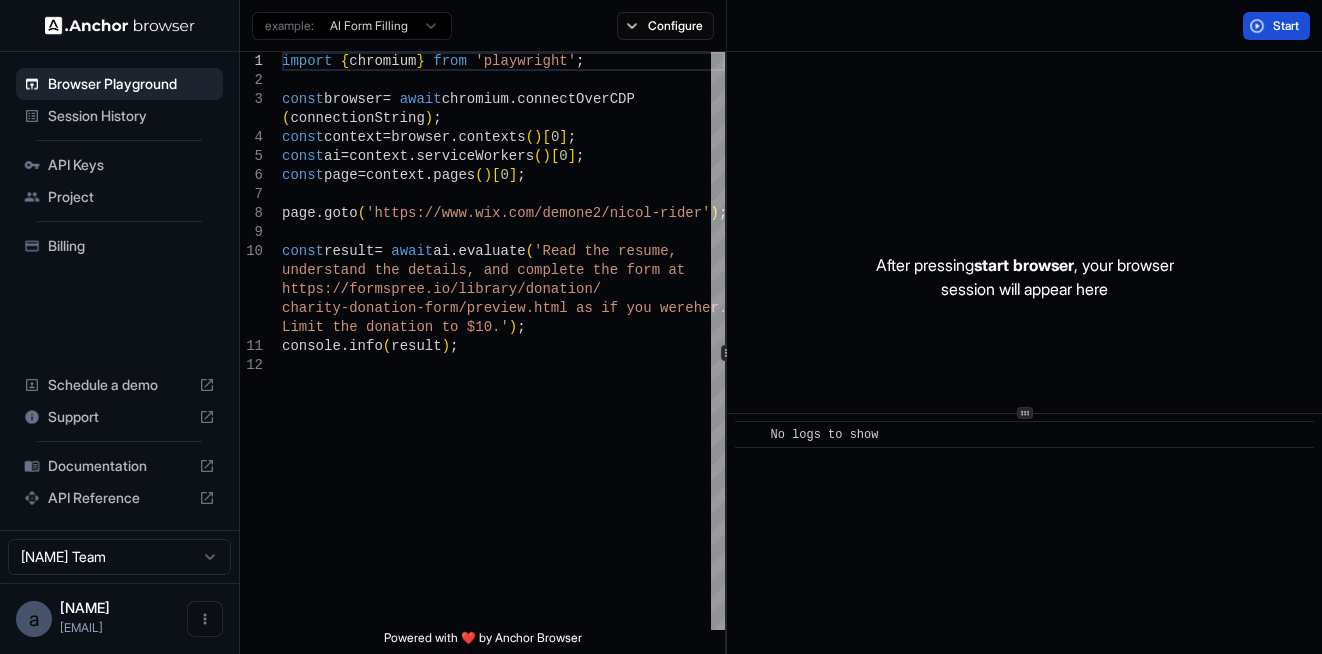click on "Start" at bounding box center (1287, 26) 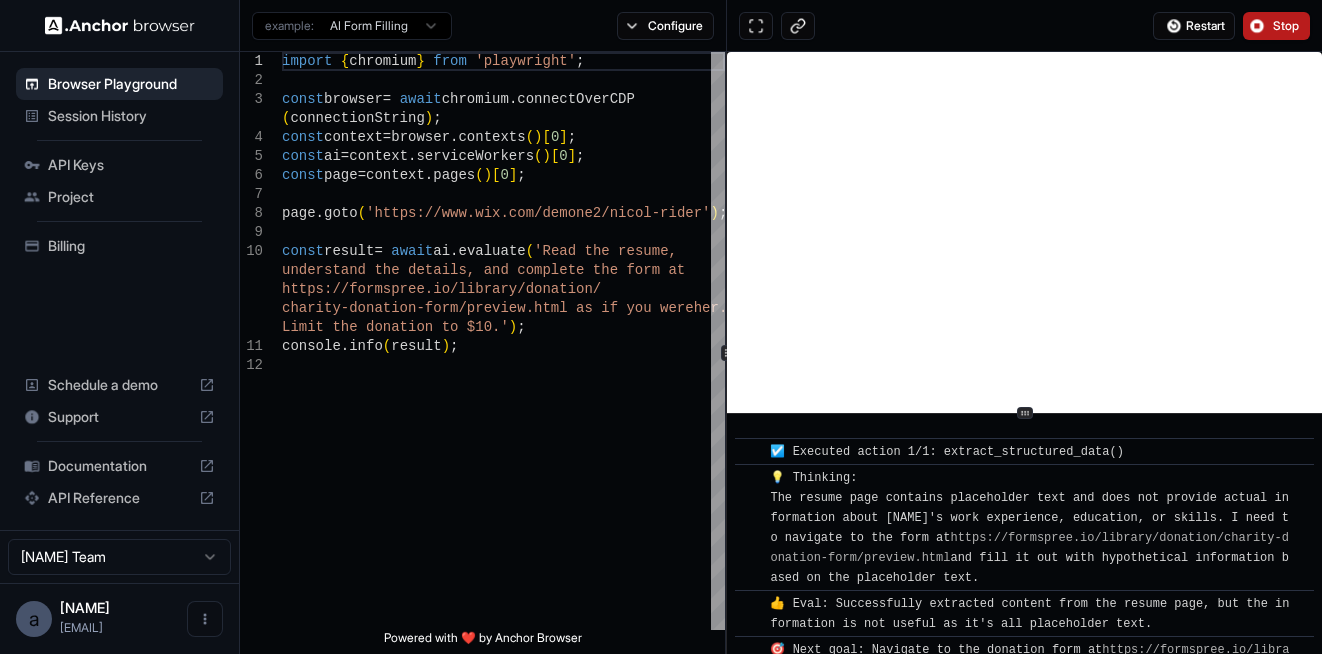 scroll, scrollTop: 858, scrollLeft: 0, axis: vertical 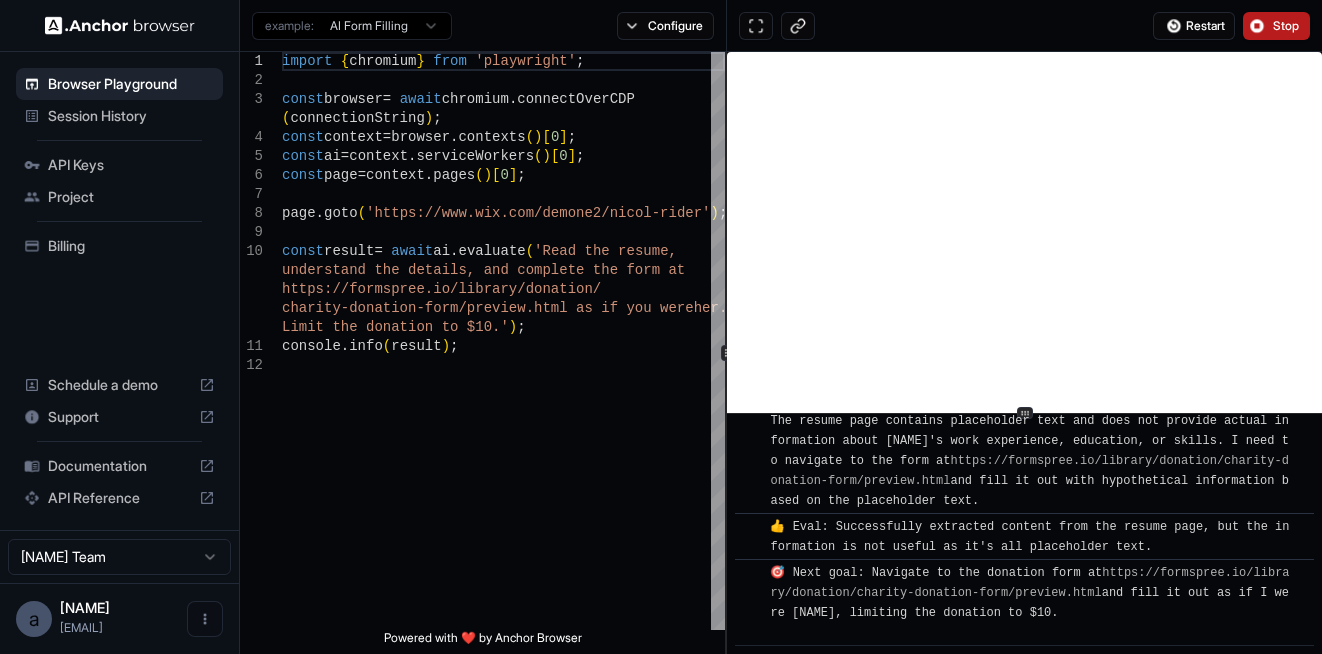 click on "Project" at bounding box center (119, 197) 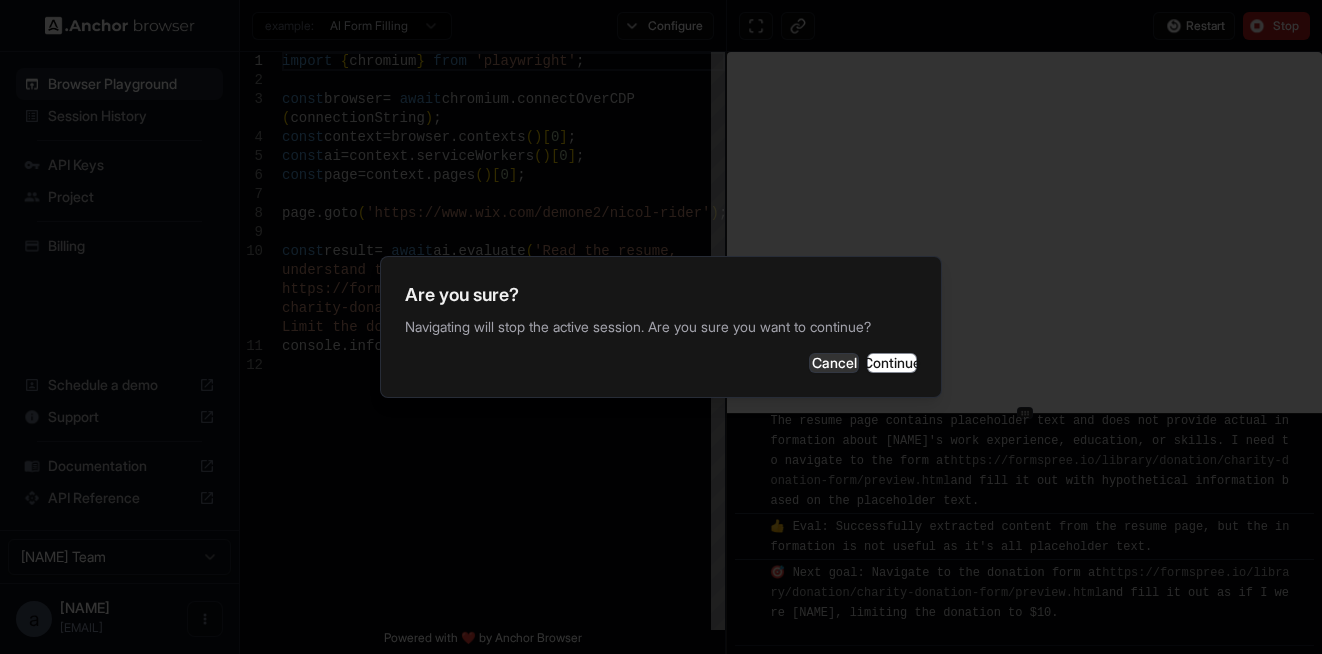 scroll, scrollTop: 20, scrollLeft: 0, axis: vertical 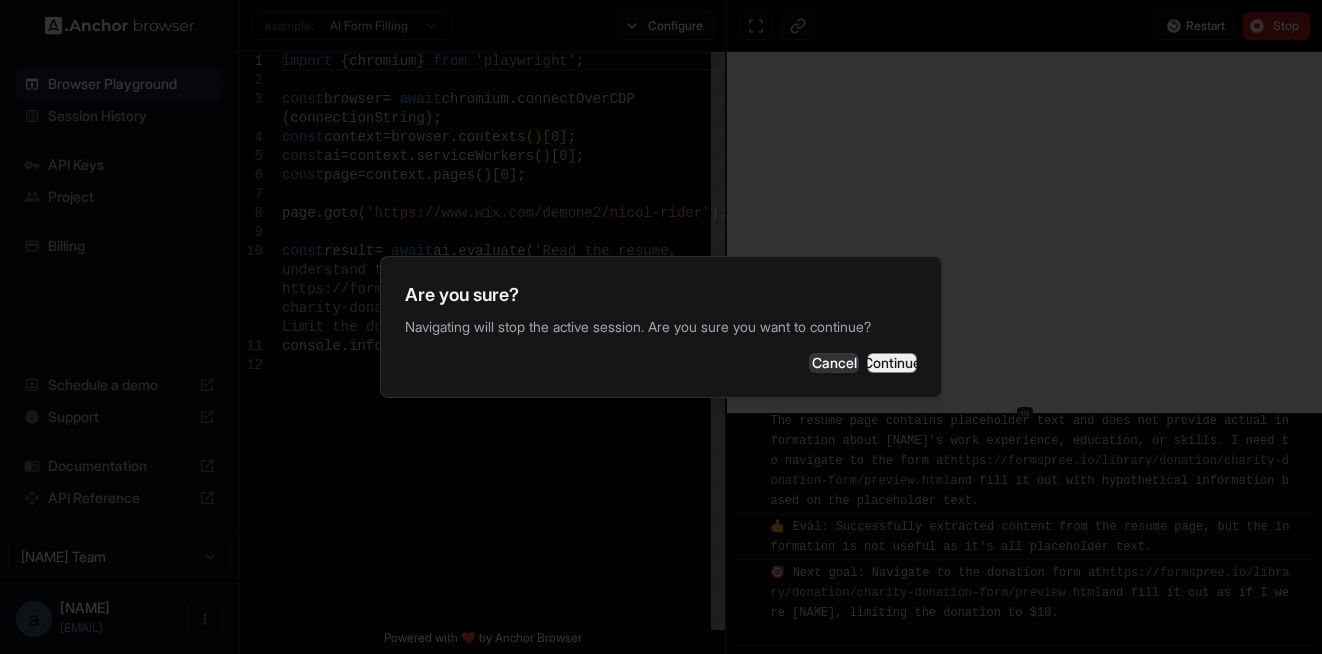 click on "Continue" at bounding box center [892, 363] 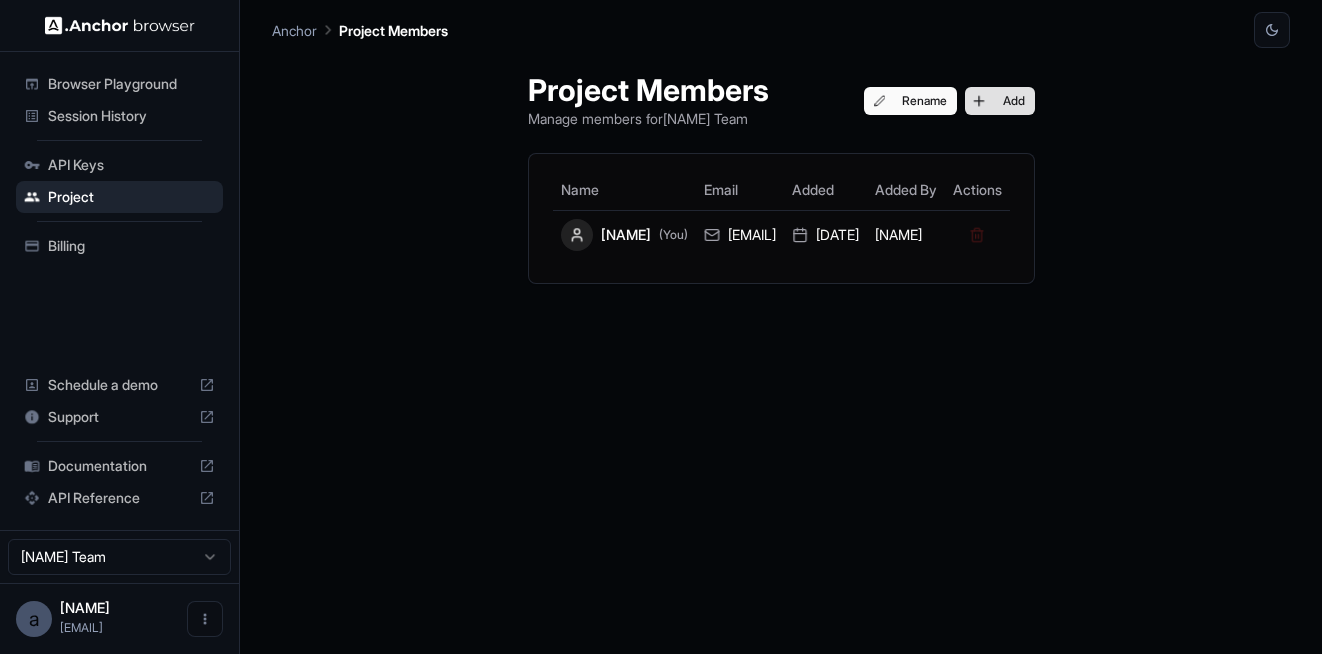 click on "Add" at bounding box center [1000, 101] 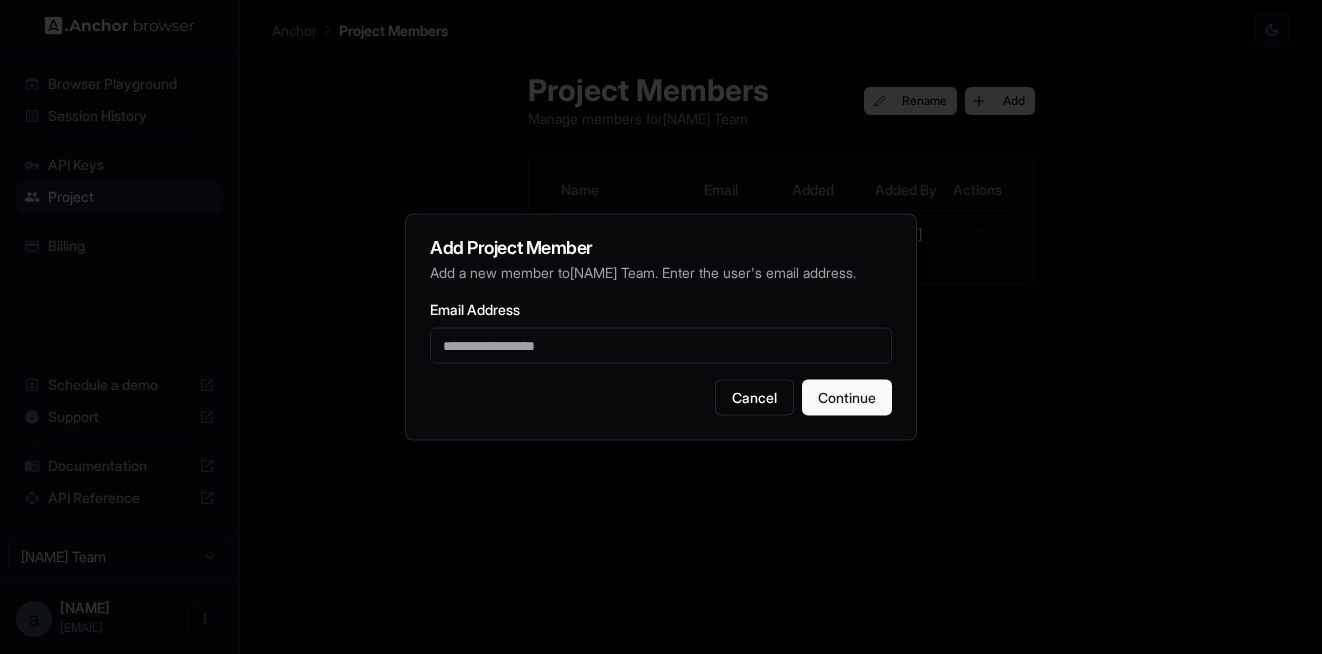 click on "Cancel" at bounding box center (754, 398) 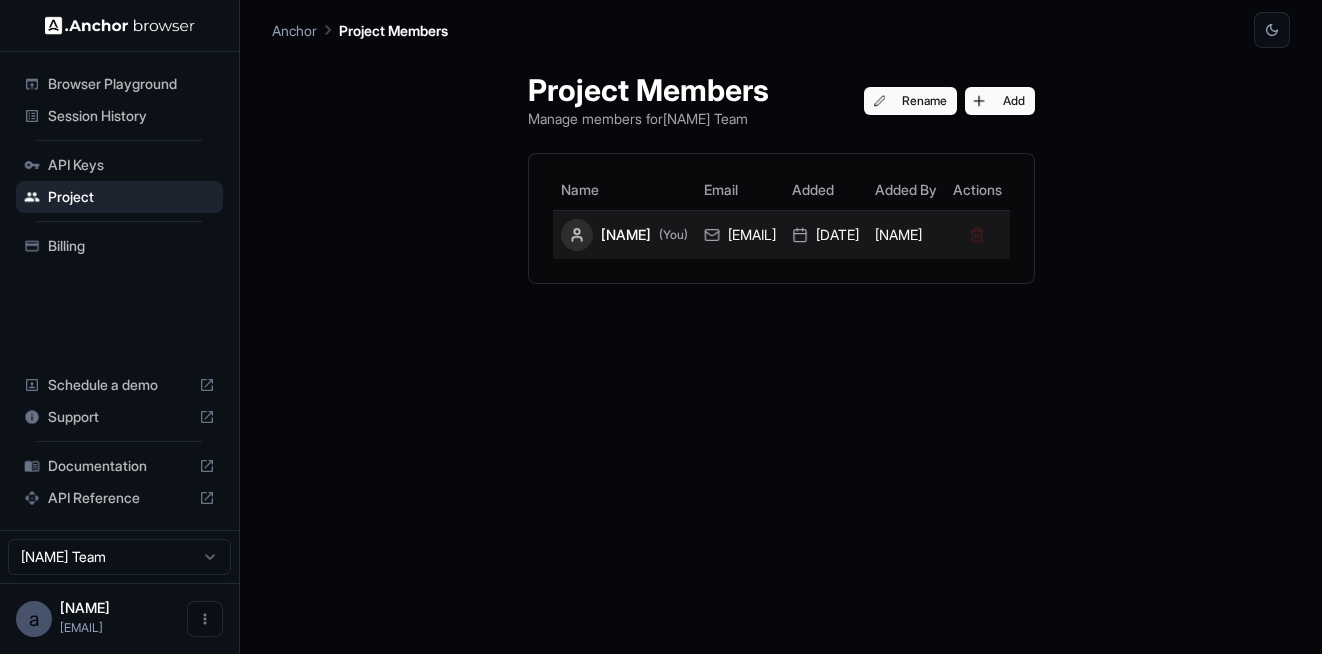 click on "[EMAIL]" at bounding box center [740, 235] 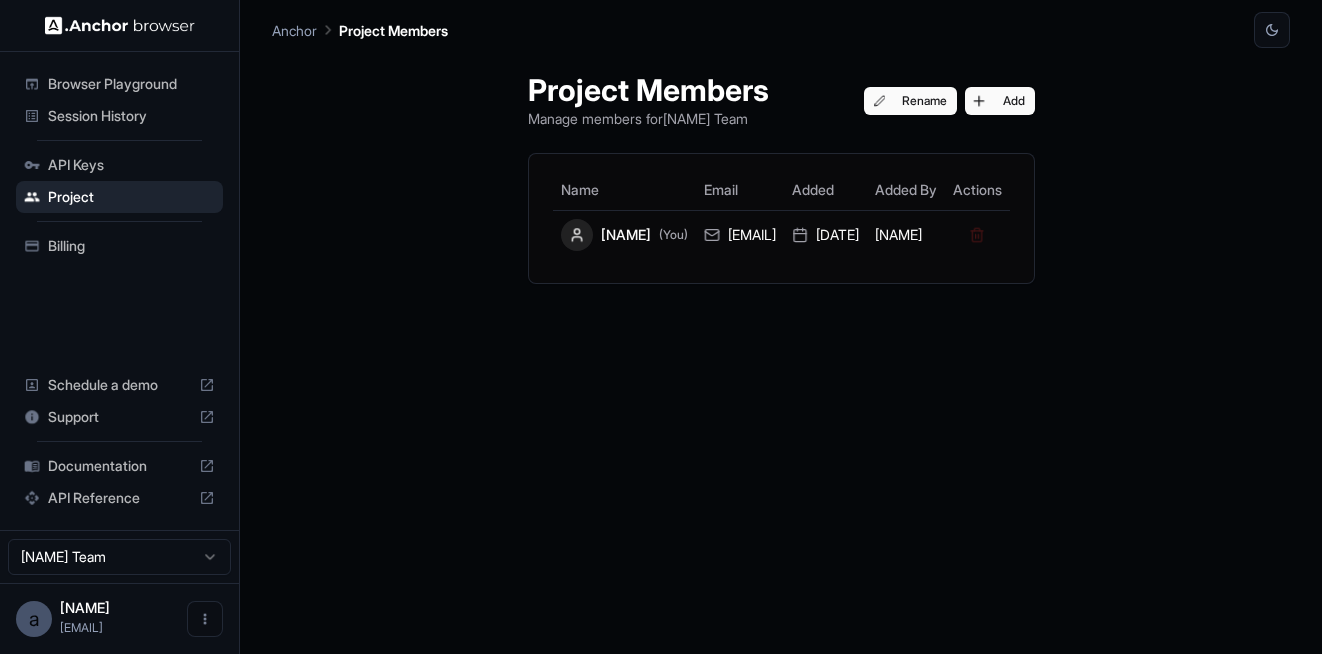 click on "Browser Playground" at bounding box center [131, 84] 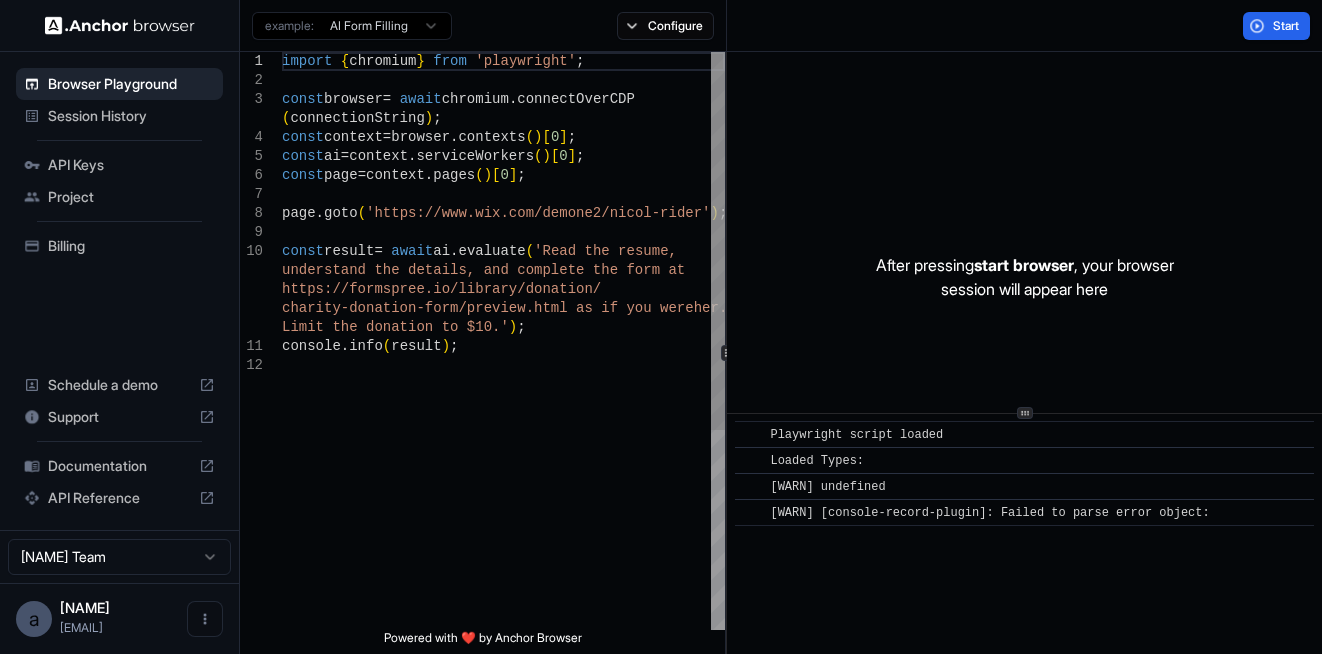 click on "import   {  chromium  }   from   'playwright' ; const  browser  =   await  chromium . connectOverCDP ( connectionString ) ; const  context  =  browser . contexts ( ) [ 0 ] ; const  ai  =  context . serviceWorkers ( ) [ 0 ] ; const  page  =  context . pages ( ) [ 0 ] ; page . goto ( 'https://www.wix.com/demone2/nicol-rider' ) ; const  result  =   await  ai . evaluate ( 'Read the resume,  understand the details, and complete the form at  https://formspree.io/library/donation/ charity-donation-form/preview.html as if you were  her.  Limit the donation to $10.' ) ; console . info ( result ) ;" at bounding box center [503, 493] 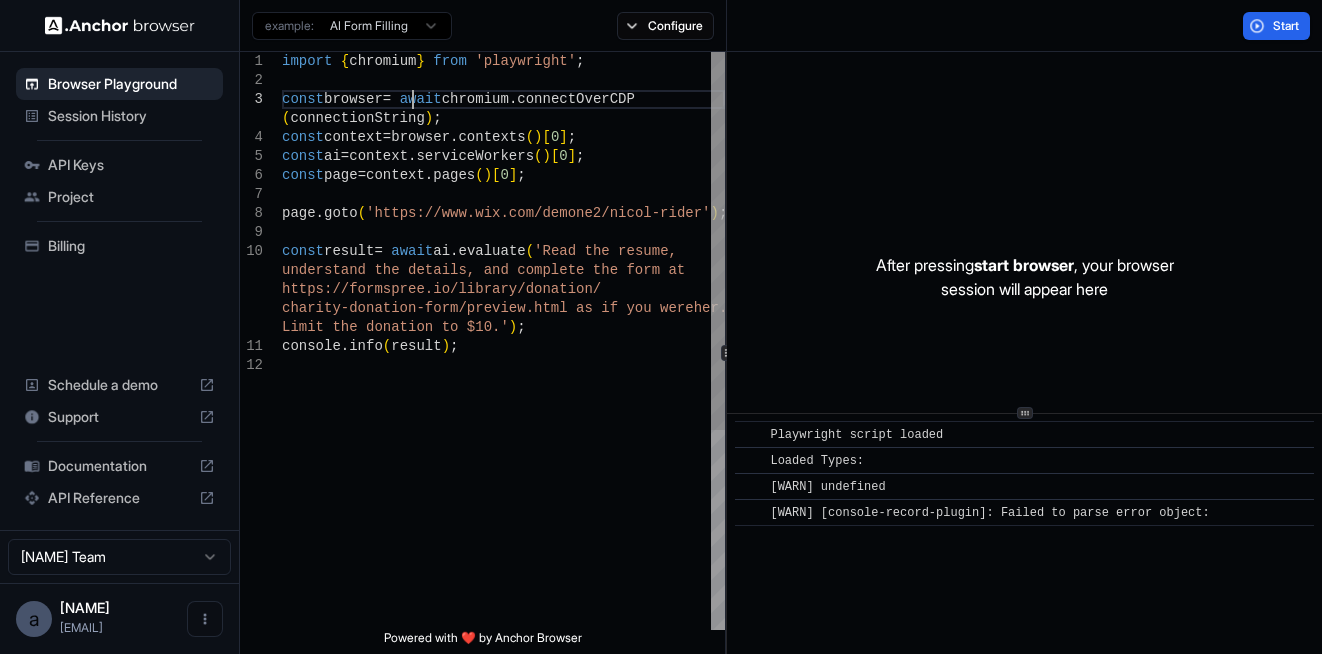 scroll, scrollTop: 0, scrollLeft: 0, axis: both 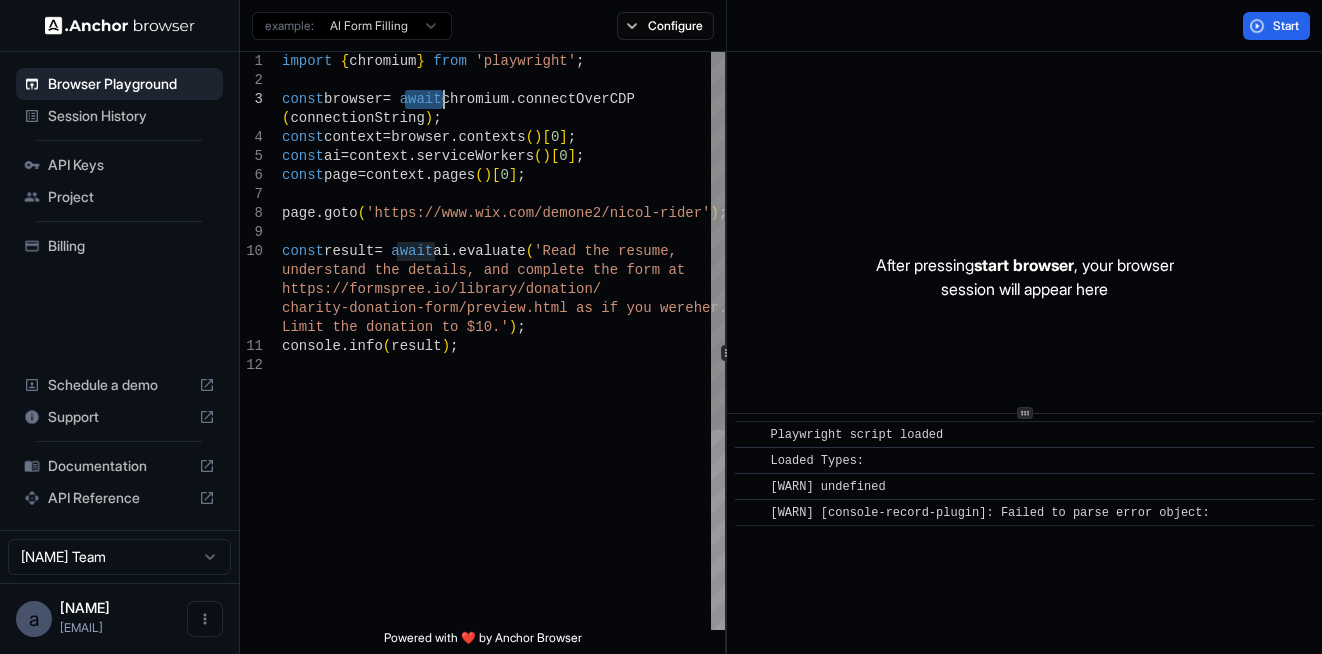 click on "import   {  chromium  }   from   'playwright' ; const  browser  =   await  chromium . connectOverCDP ( connectionString ) ; const  context  =  browser . contexts ( ) [ 0 ] ; const  ai  =  context . serviceWorkers ( ) [ 0 ] ; const  page  =  context . pages ( ) [ 0 ] ; page . goto ( 'https://www.wix.com/demone2/nicol-rider' ) ; const  result  =   await  ai . evaluate ( 'Read the resume,  understand the details, and complete the form at  https://formspree.io/library/donation/ charity-donation-form/preview.html as if you were  her.  Limit the donation to $10.' ) ; console . info ( result ) ;" at bounding box center [503, 493] 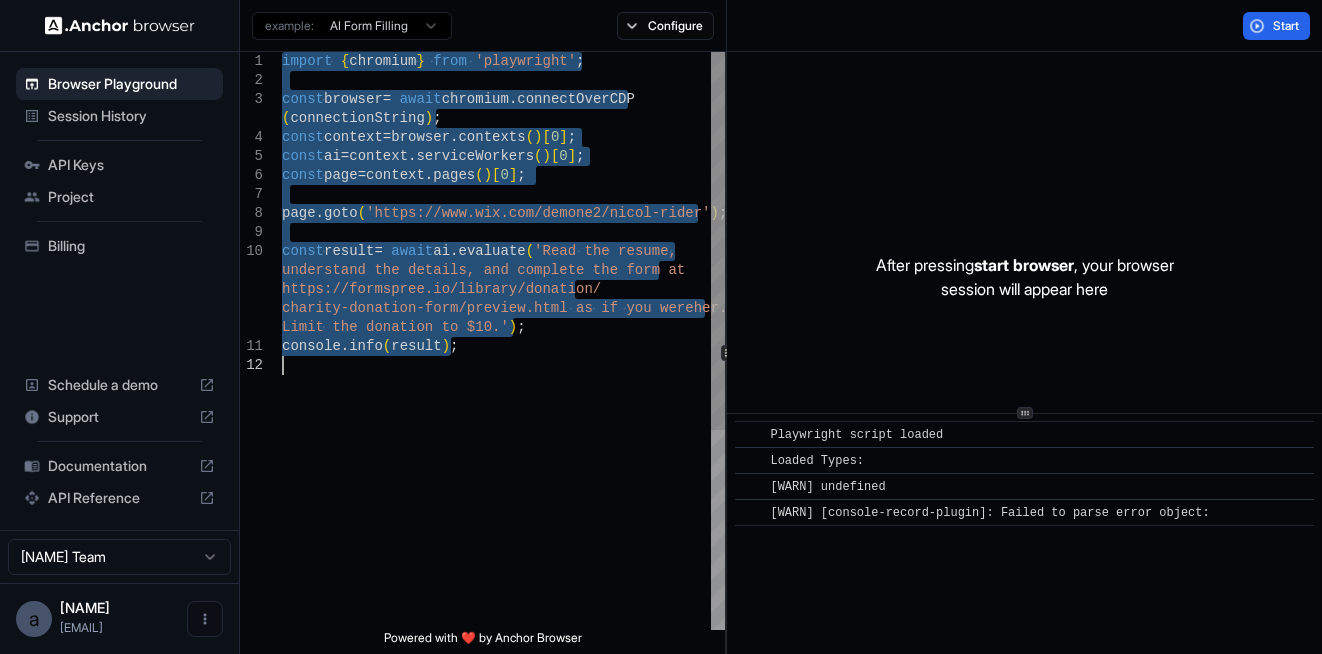 click on "import   {  chromium  }   from   'playwright' ; const  browser  =   await  chromium . connectOverCDP ( connectionString ) ; const  context  =  browser . contexts ( ) [ 0 ] ; const  ai  =  context . serviceWorkers ( ) [ 0 ] ; const  page  =  context . pages ( ) [ 0 ] ; page . goto ( 'https://www.wix.com/demone2/nicol-rider' ) ; const  result  =   await  ai . evaluate ( 'Read the resume,  understand the details, and complete the form at  https://formspree.io/library/donation/ charity-donation-form/preview.html as if you were  her.  Limit the donation to $10.' ) ; console . info ( result ) ;" at bounding box center [503, 493] 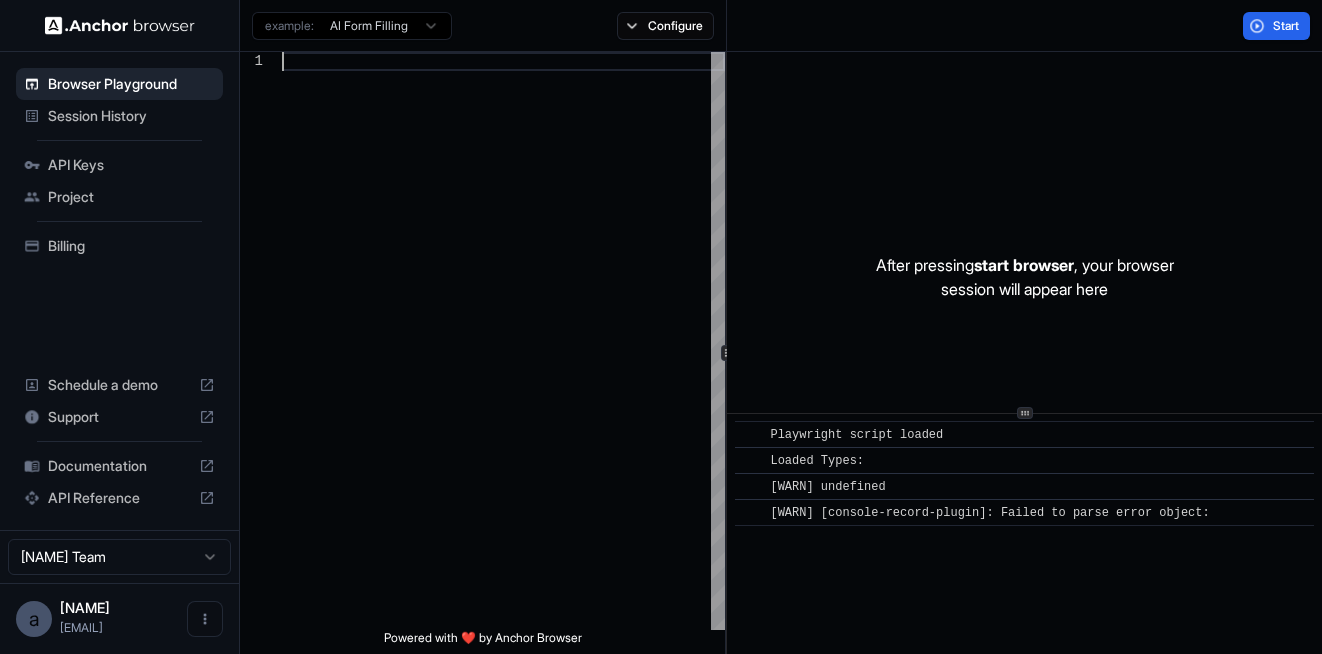click at bounding box center (503, 341) 